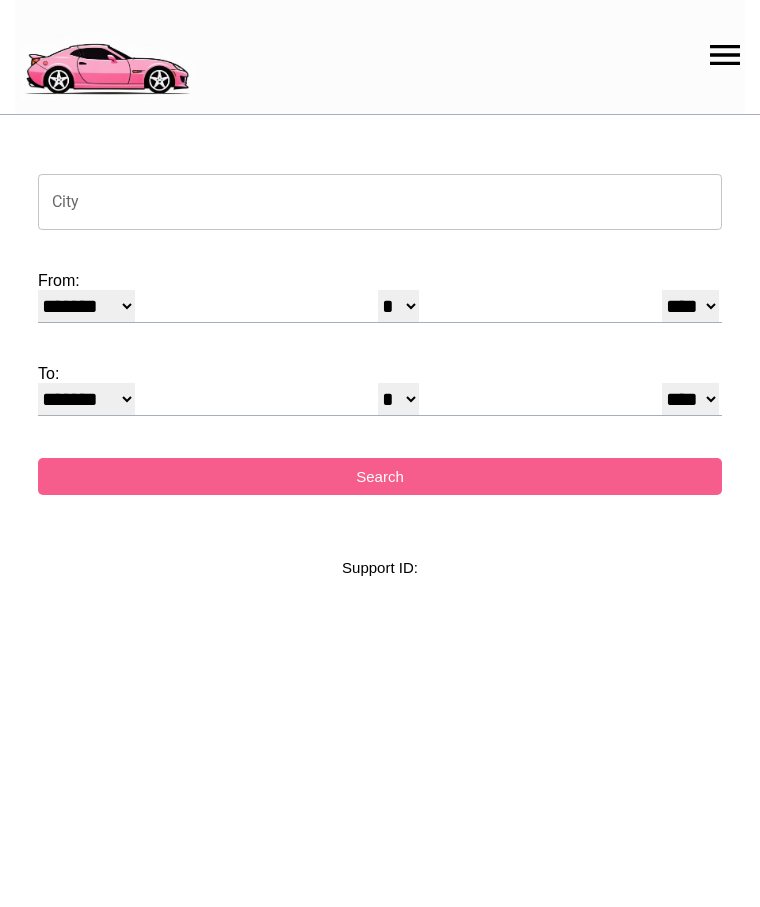 select on "*" 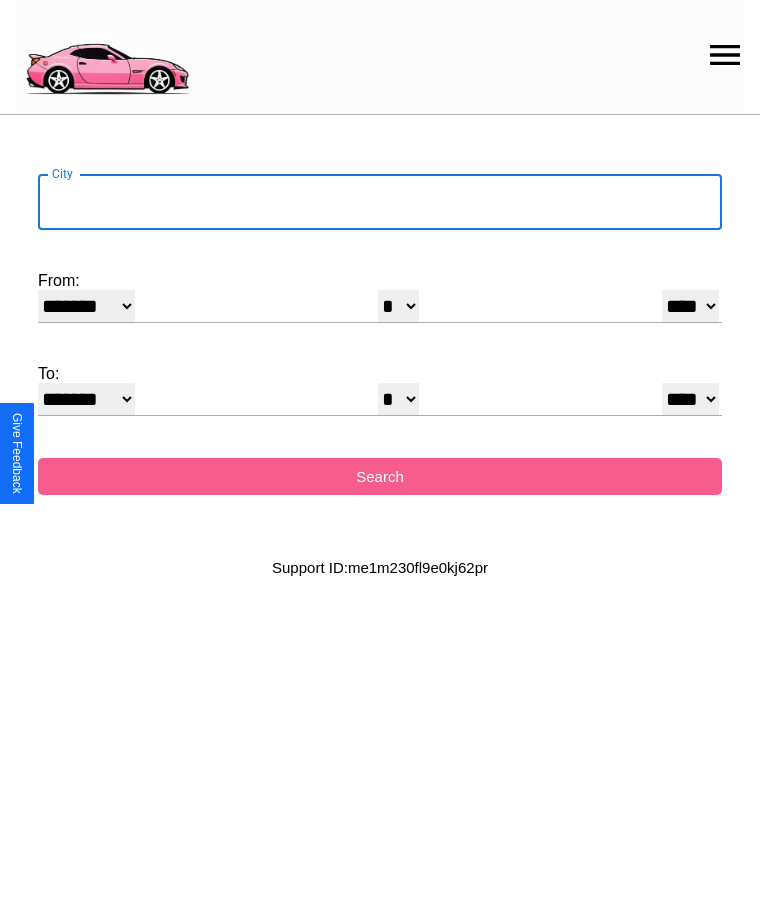 click on "City" at bounding box center (380, 202) 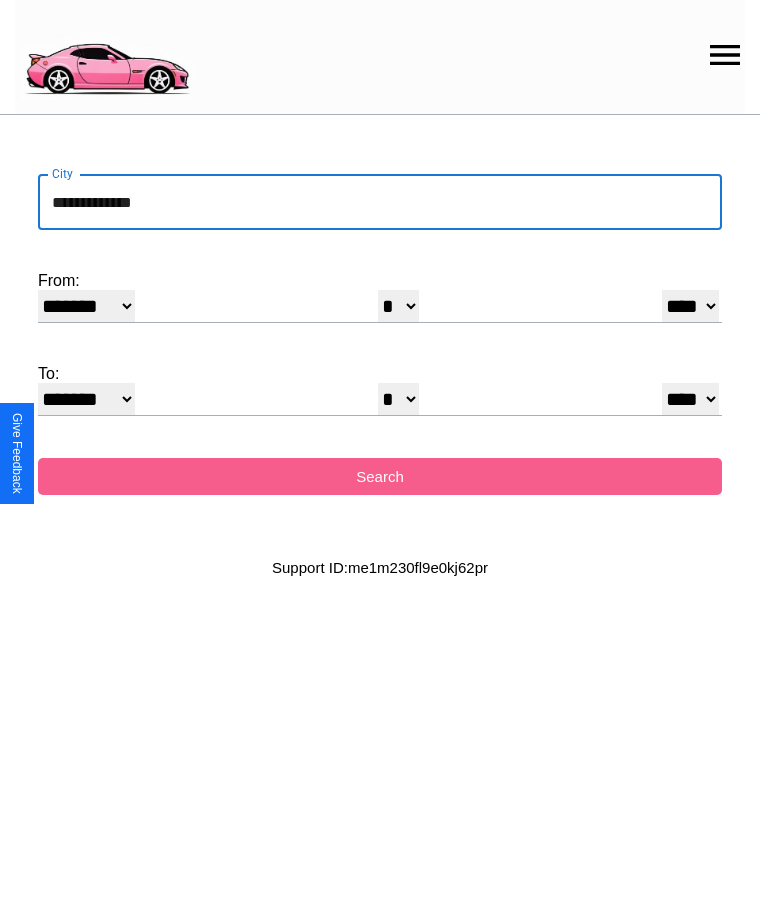 type on "**********" 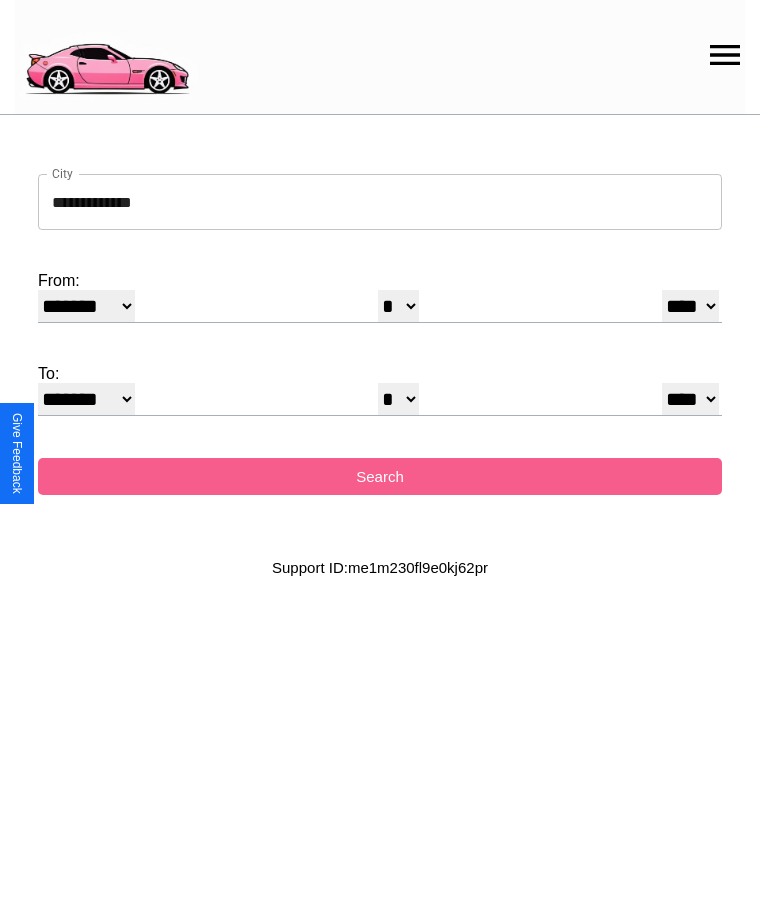 click on "******* ******** ***** ***** *** **** **** ****** ********* ******* ******** ********" at bounding box center (86, 306) 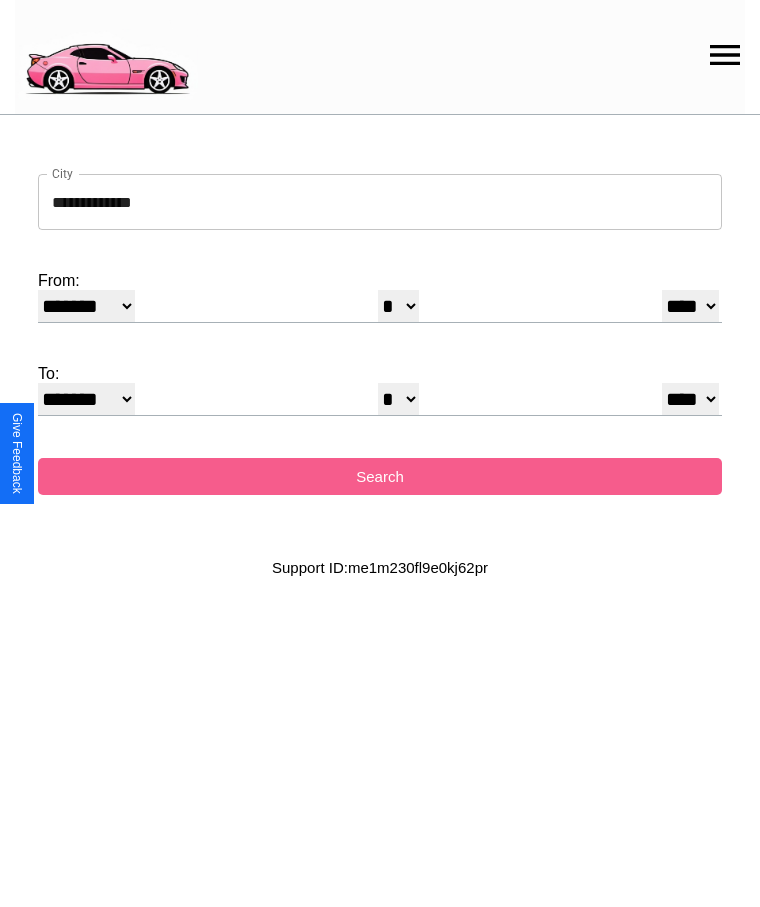 select on "*" 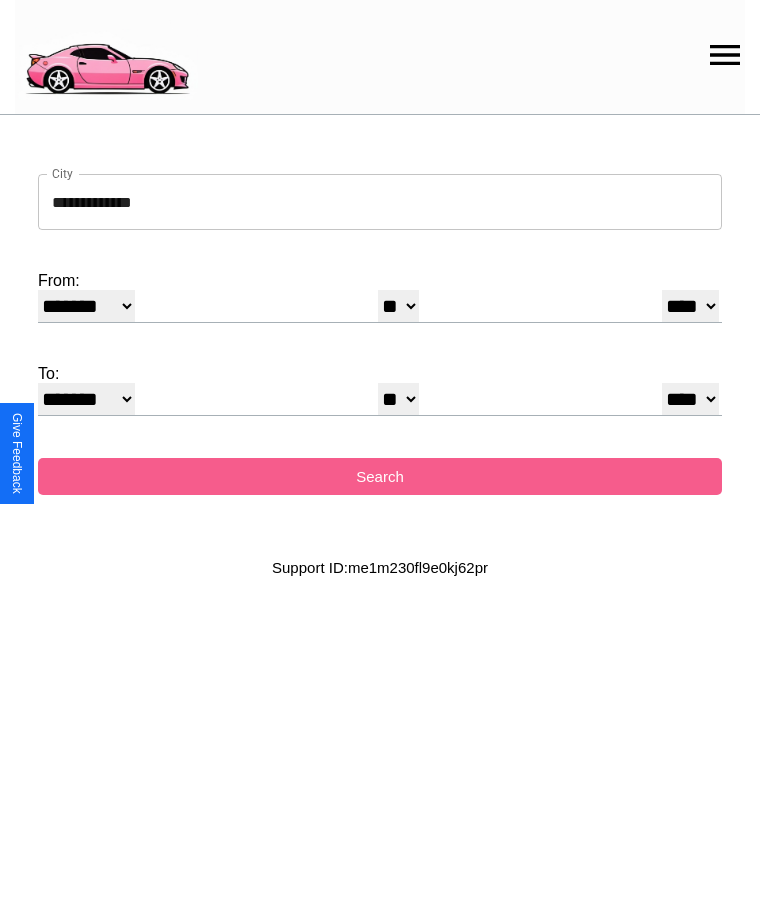 click on "* * * * * * * * * ** ** ** ** ** ** ** ** ** ** ** ** ** ** ** ** ** ** ** ** **" at bounding box center (398, 399) 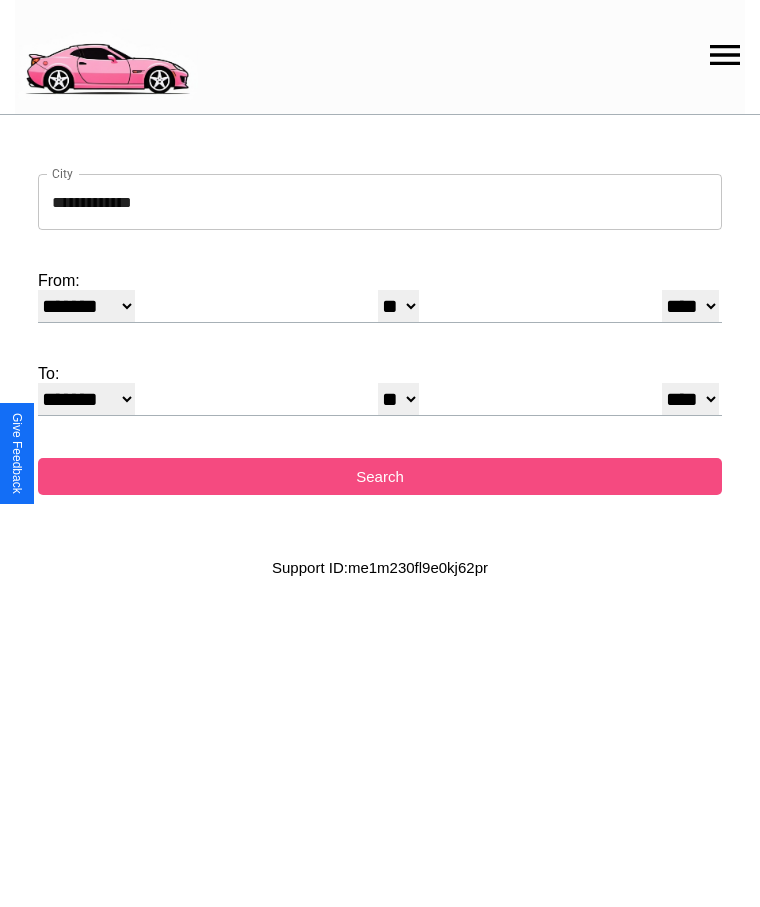 click on "Search" at bounding box center (380, 476) 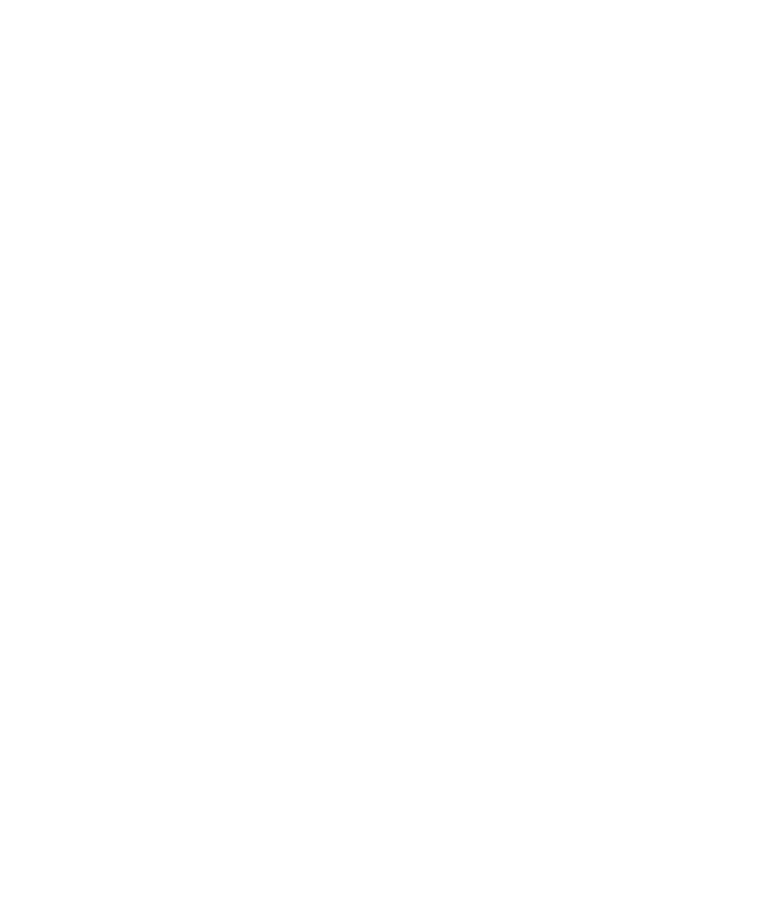 scroll, scrollTop: 0, scrollLeft: 0, axis: both 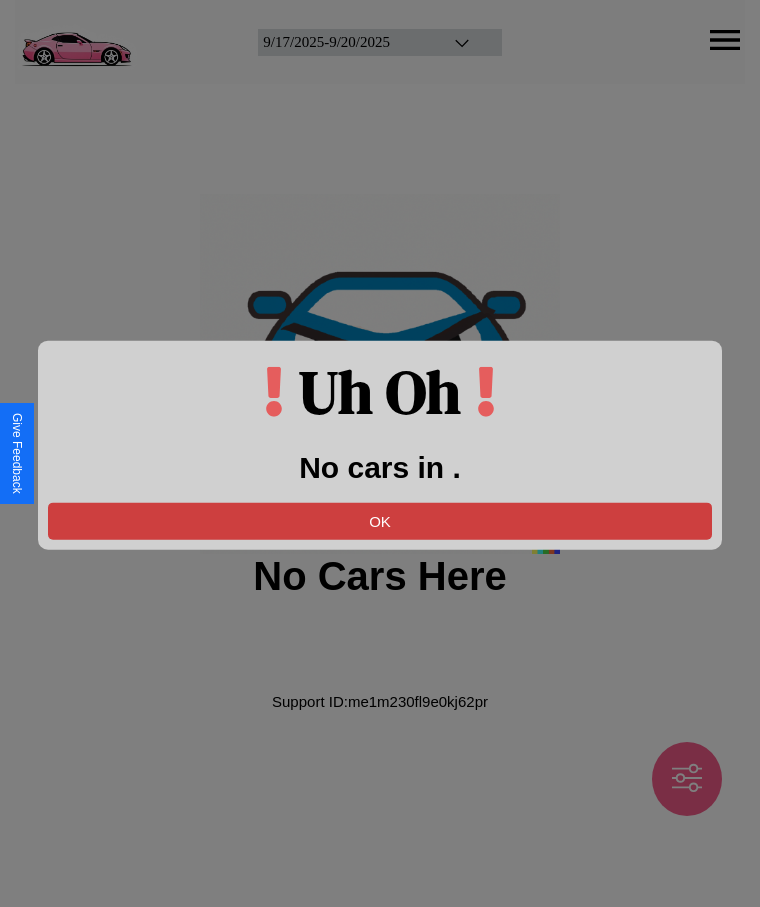 click on "OK" at bounding box center [380, 520] 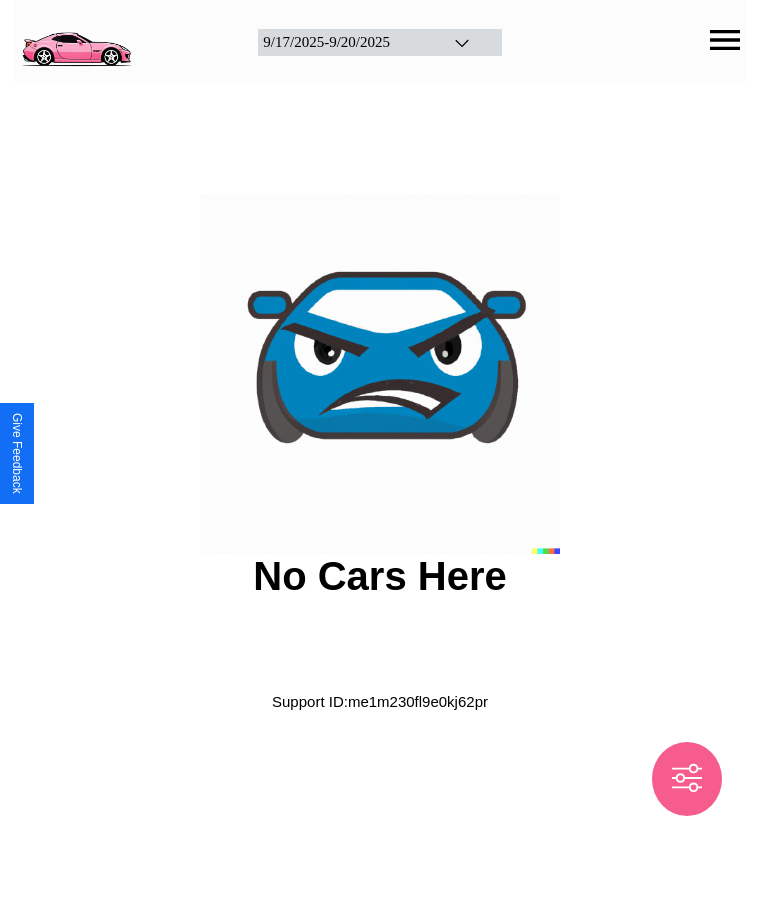 click at bounding box center [76, 40] 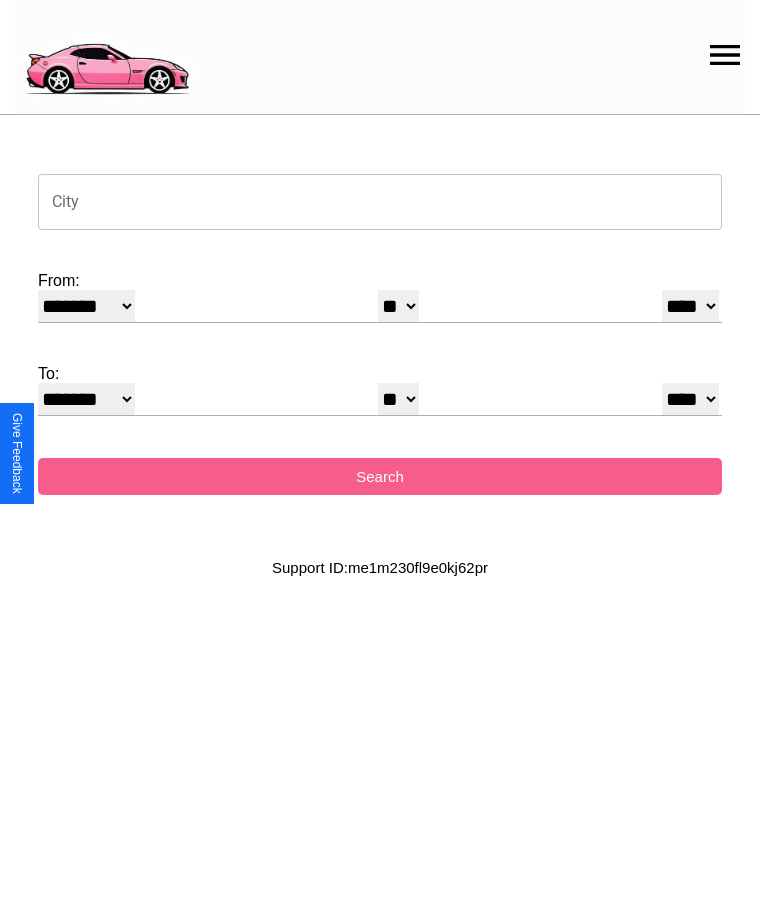 click on "City" at bounding box center (380, 202) 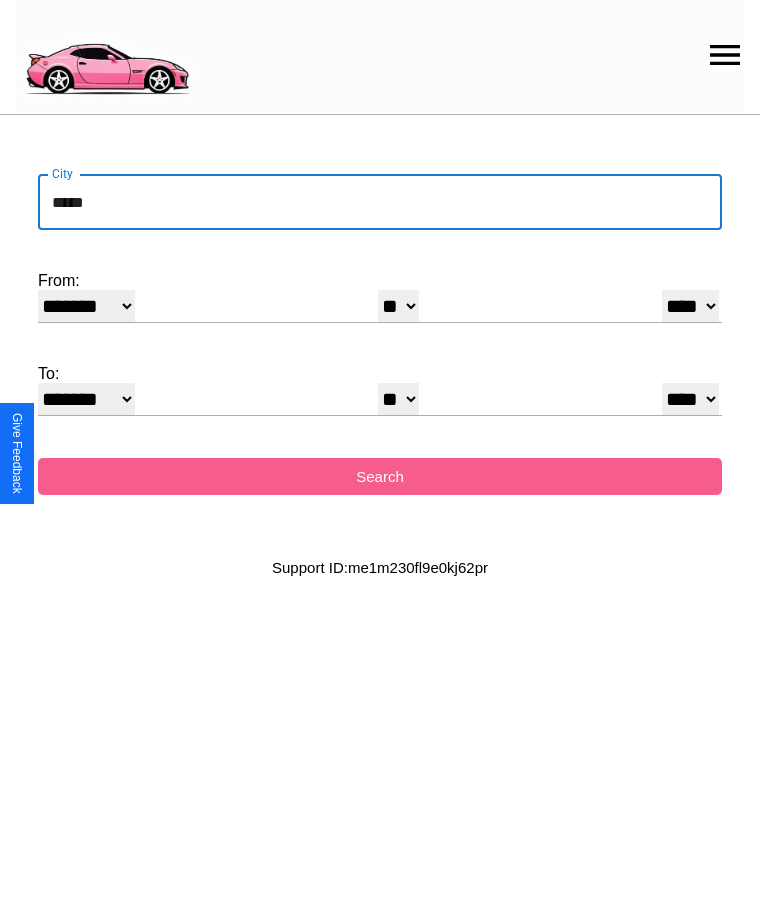 type on "*****" 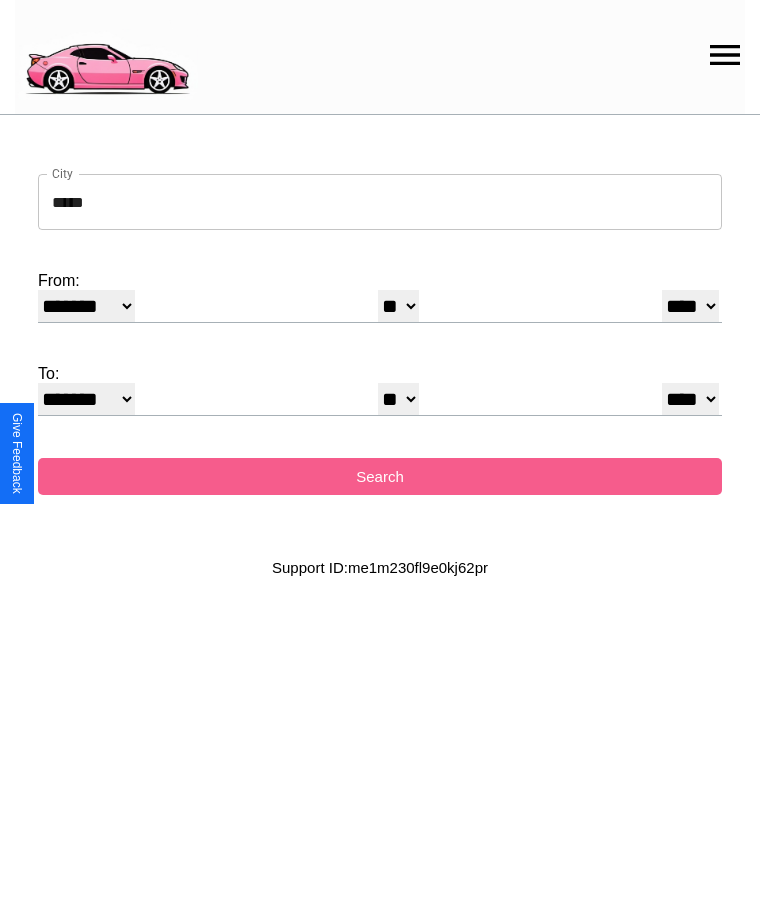 click on "******* ******** ***** ***** *** **** **** ****** ********* ******* ******** ********" at bounding box center (86, 306) 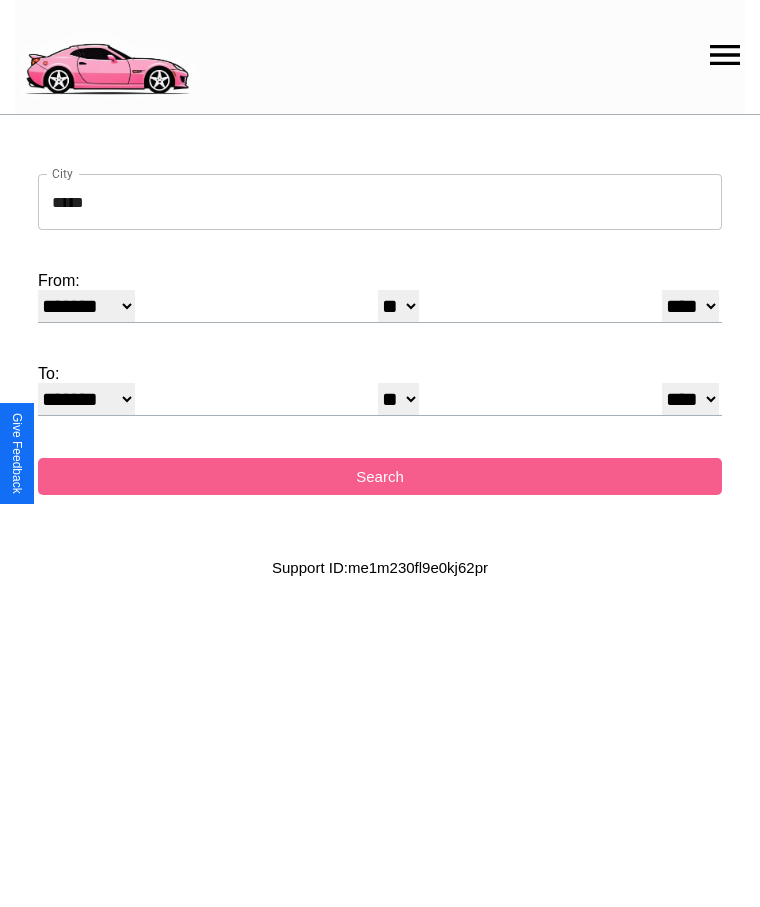 select on "*" 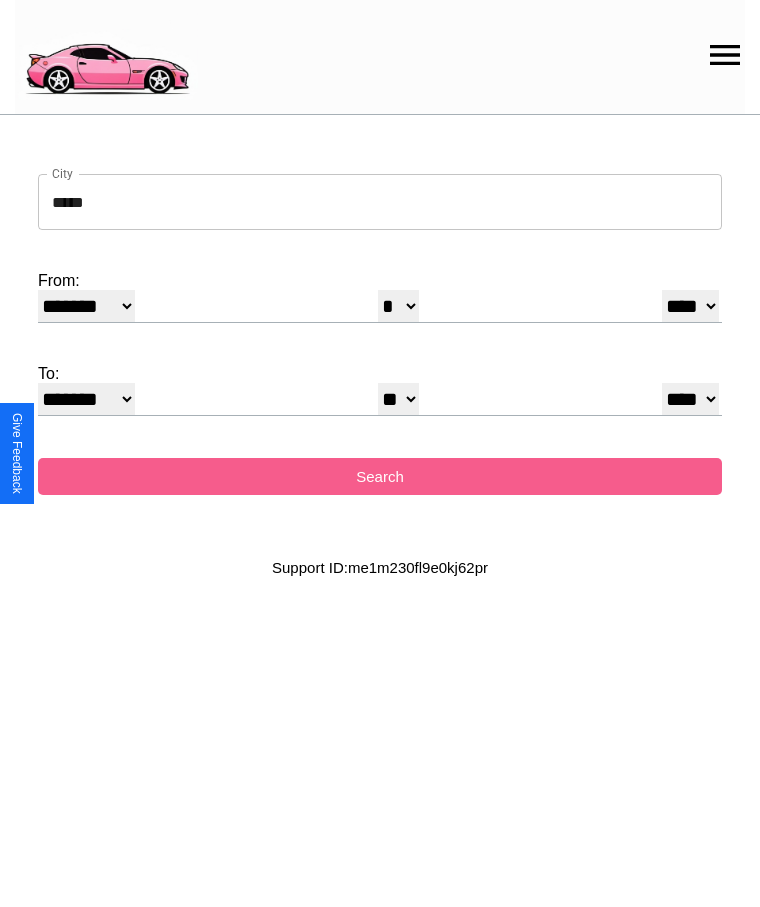 click on "**** **** **** **** **** **** **** **** **** ****" at bounding box center [690, 306] 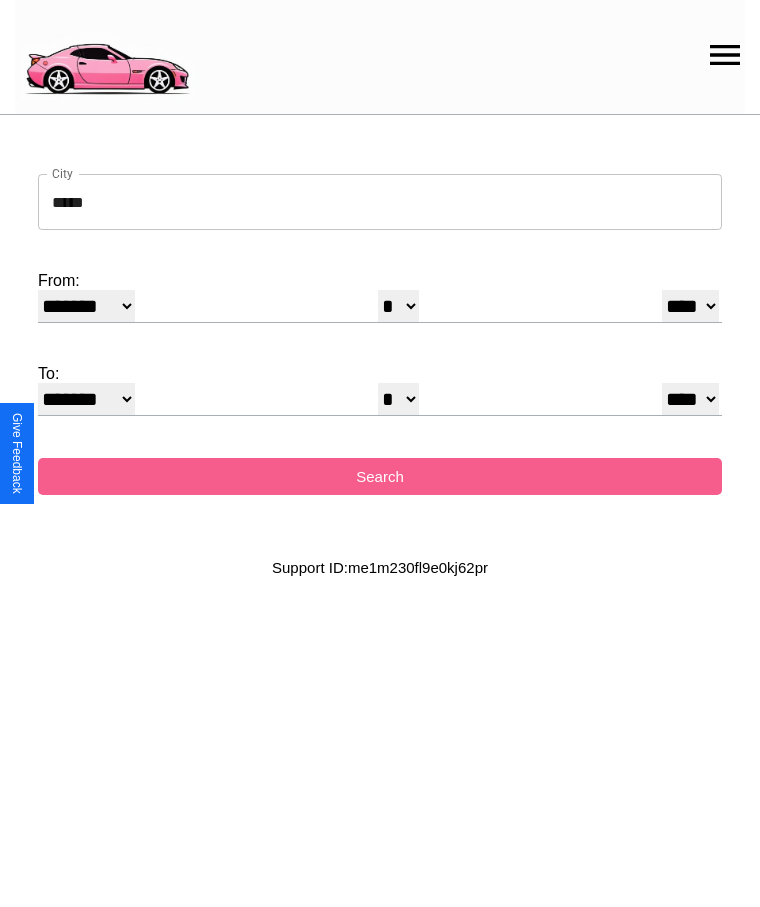 click on "* * * * * * * * * ** ** ** ** ** ** ** ** ** ** ** ** ** ** ** ** ** ** ** ** ** **" at bounding box center [398, 399] 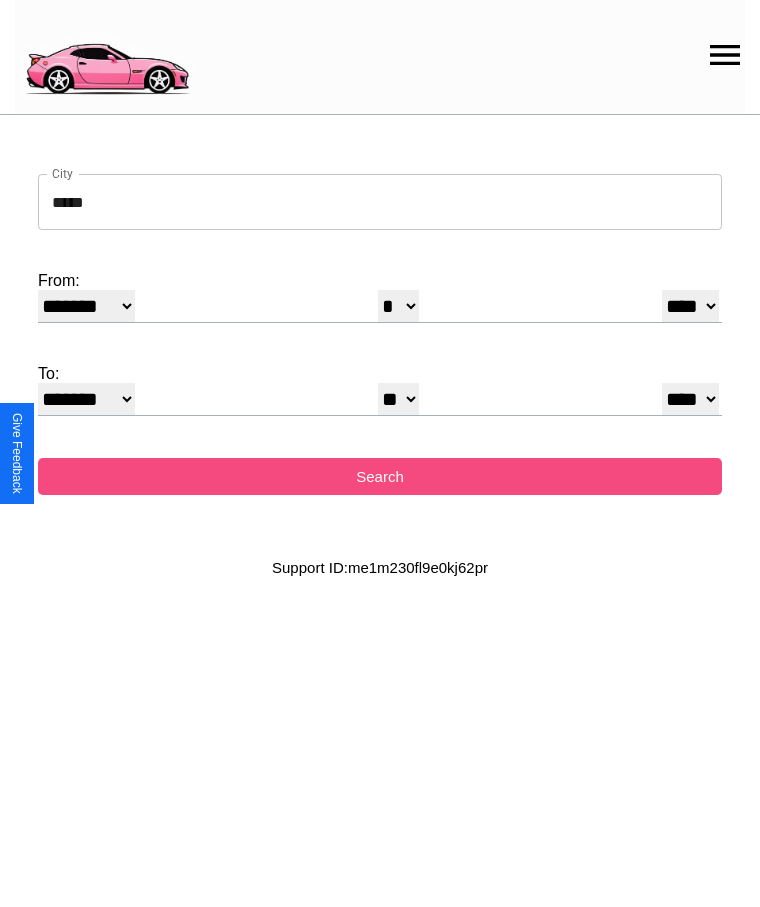 click on "Search" at bounding box center [380, 476] 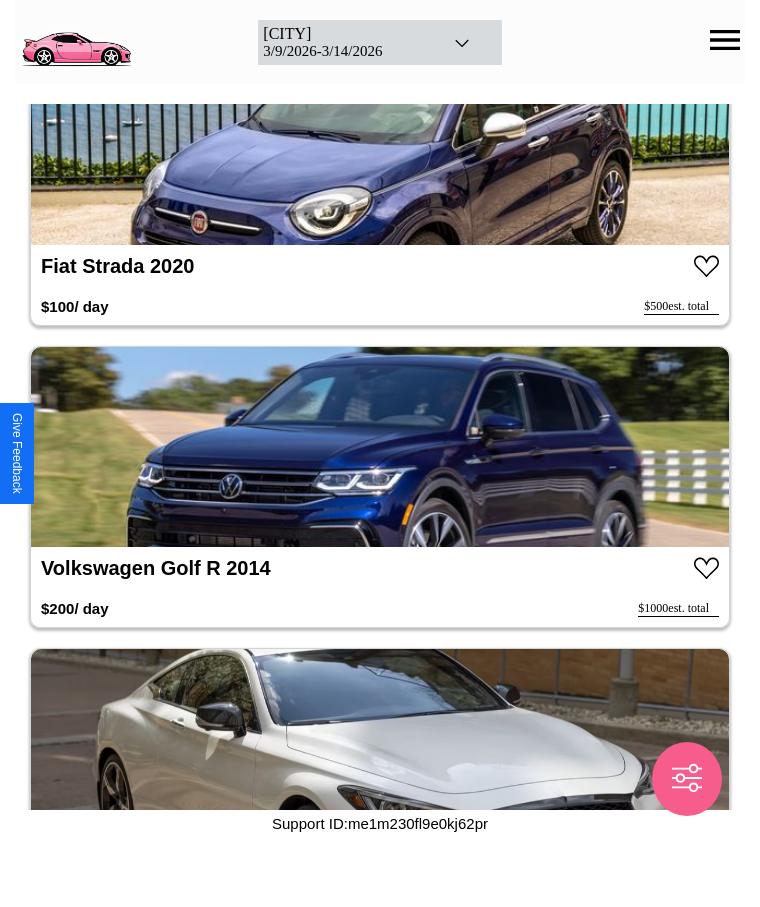 scroll, scrollTop: 23978, scrollLeft: 0, axis: vertical 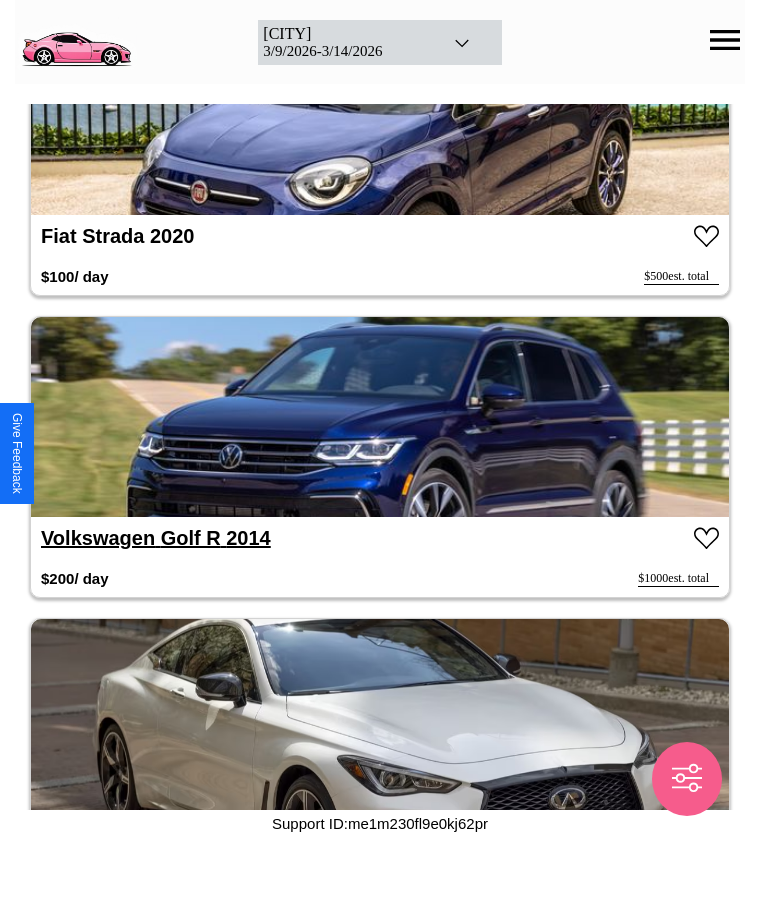 click on "Volkswagen   Golf R   2014" at bounding box center [156, 538] 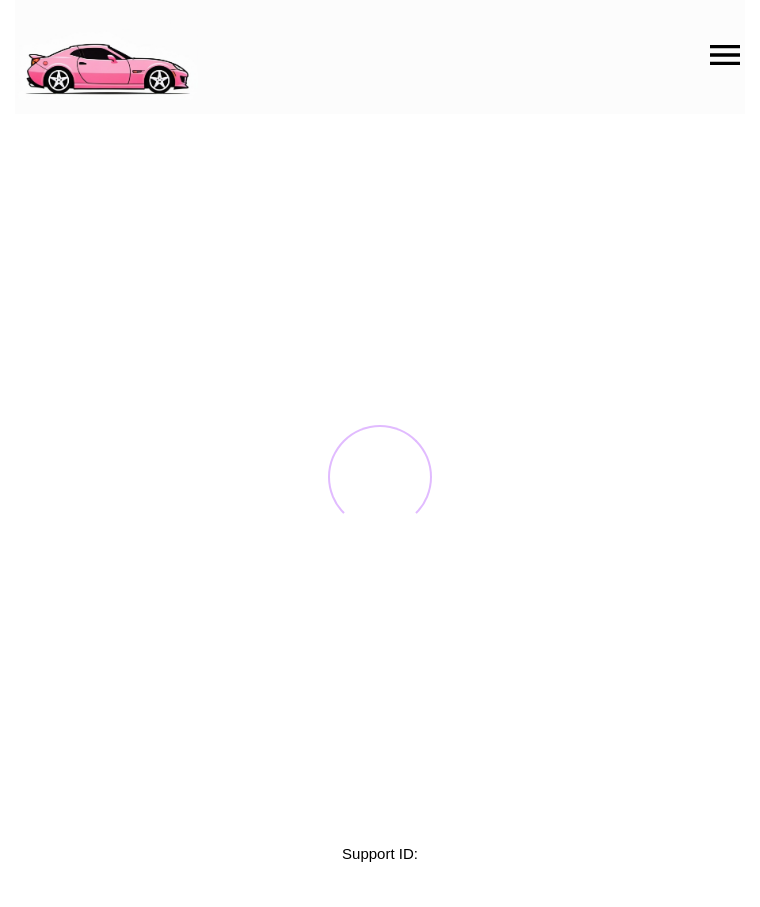 scroll, scrollTop: 0, scrollLeft: 0, axis: both 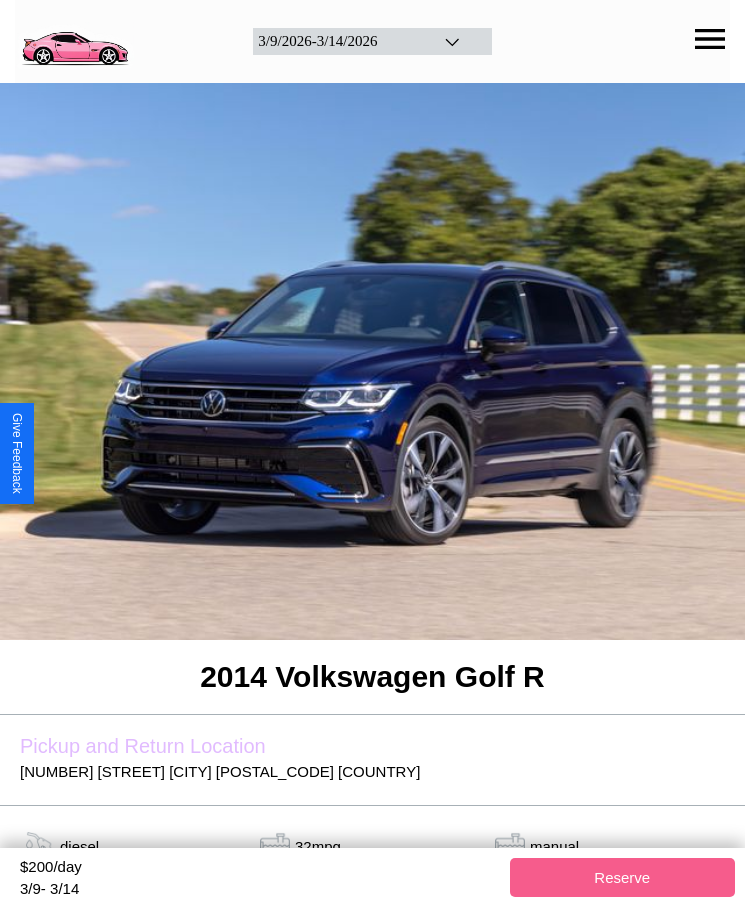 click on "$ 200 /day" at bounding box center (260, 869) 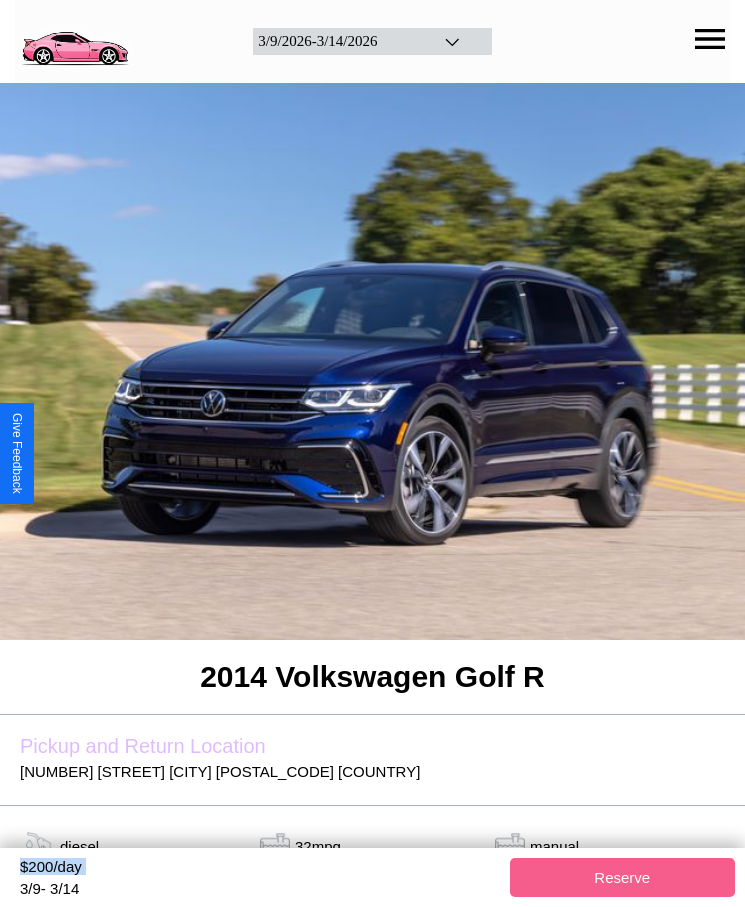 click on "$ 200 /day" at bounding box center [260, 869] 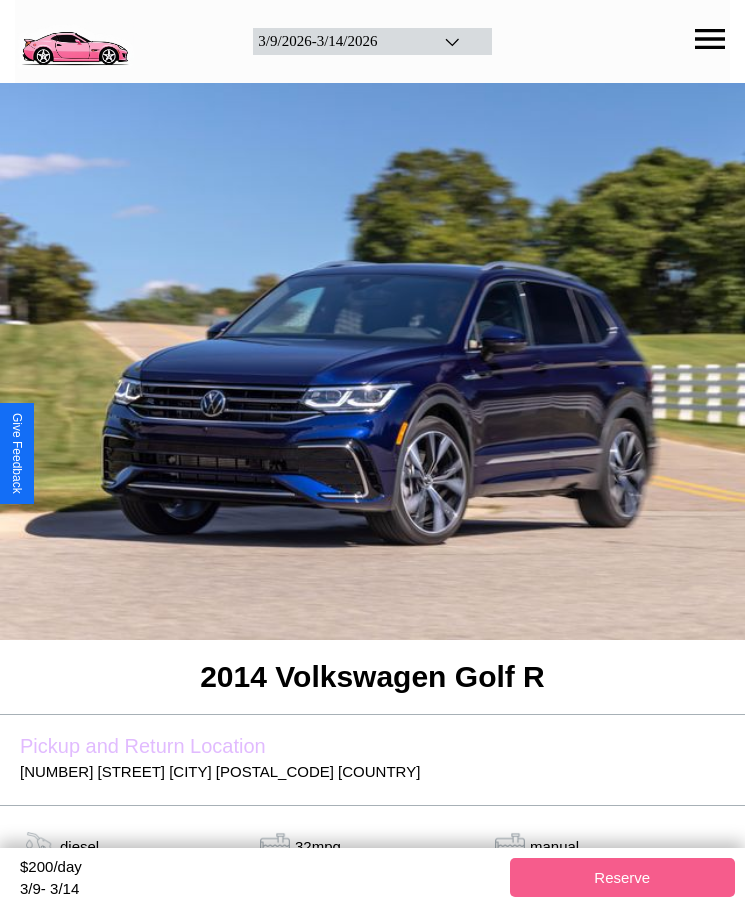 click on "$ 200 /day" at bounding box center [260, 869] 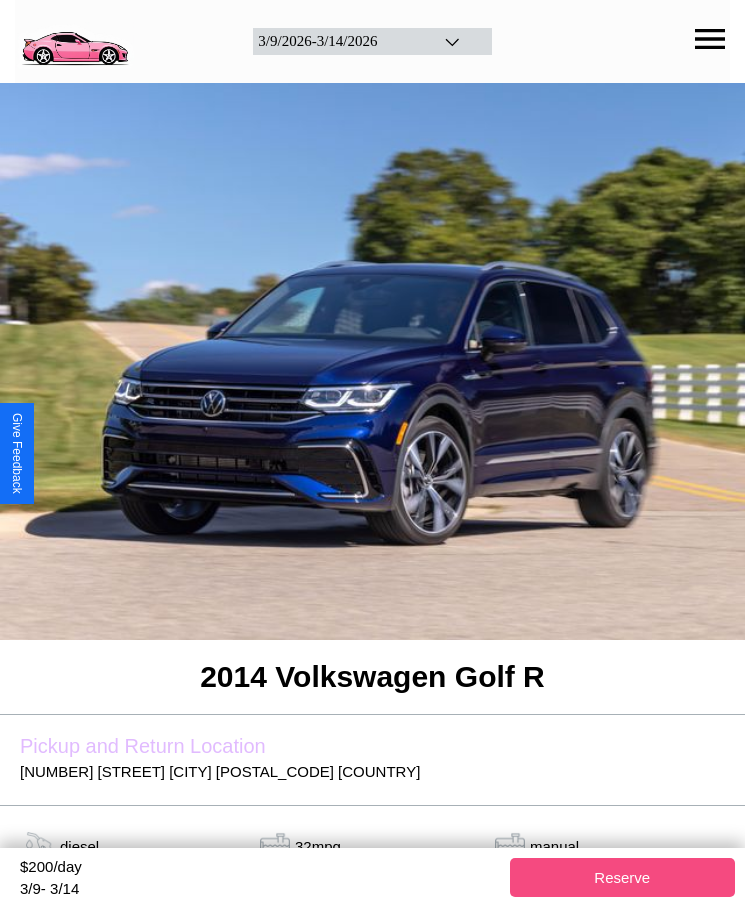 click on "Reserve" at bounding box center [623, 877] 